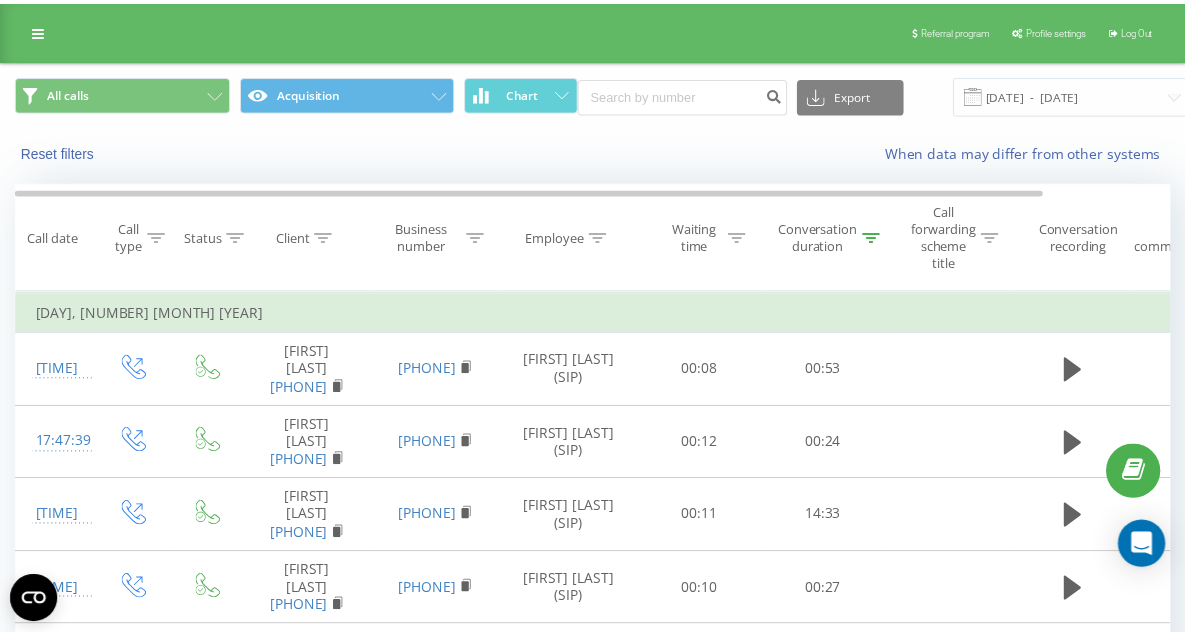 scroll, scrollTop: 0, scrollLeft: 0, axis: both 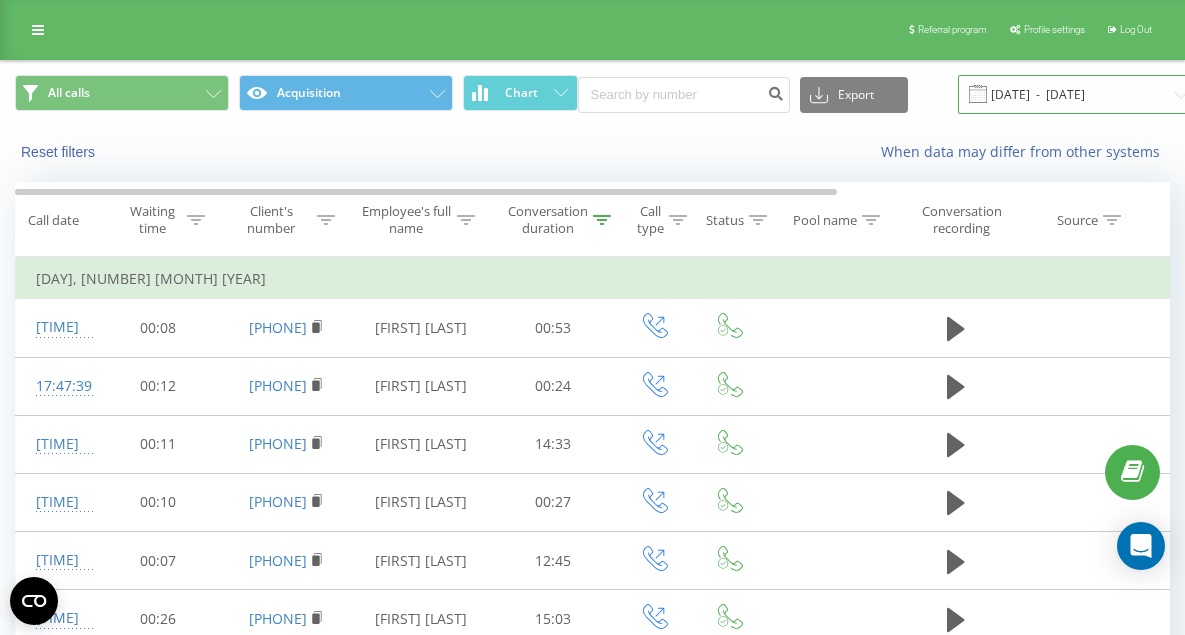 click on "[DATE]  -  [DATE]" at bounding box center [1079, 94] 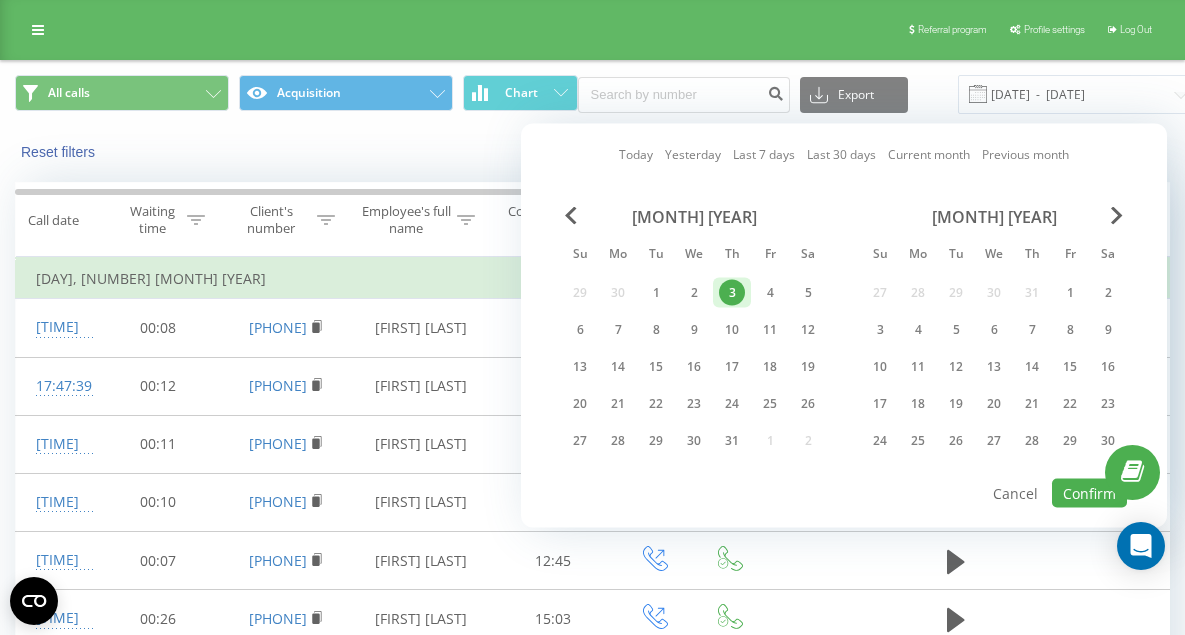 click on "Today" at bounding box center (636, 154) 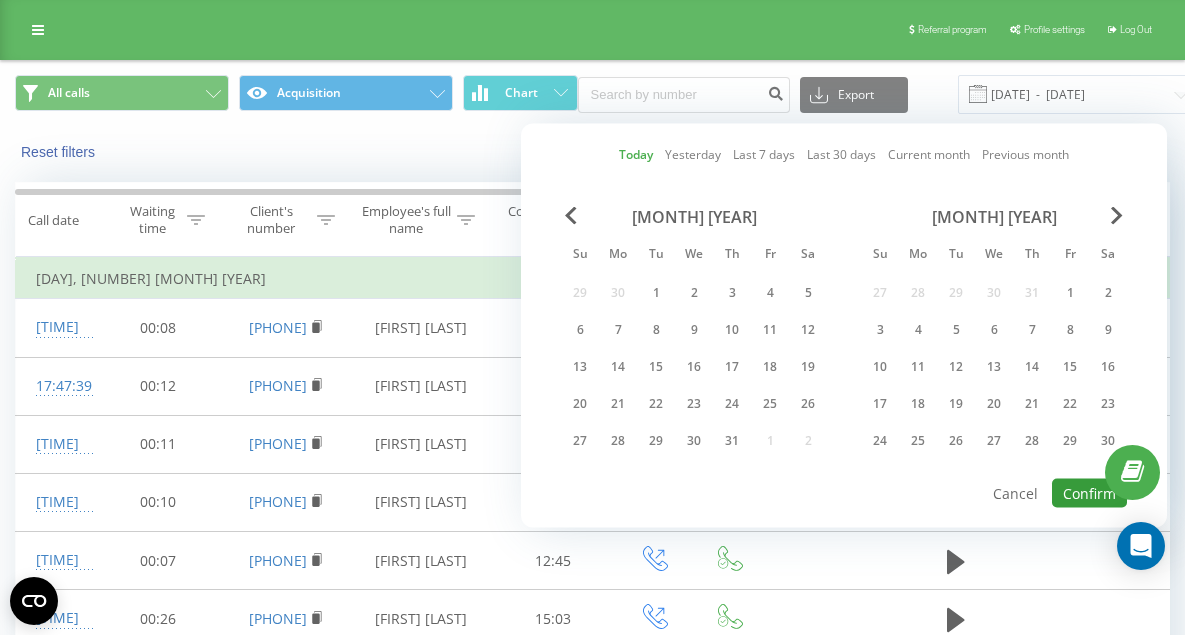 click on "Confirm" at bounding box center [1089, 493] 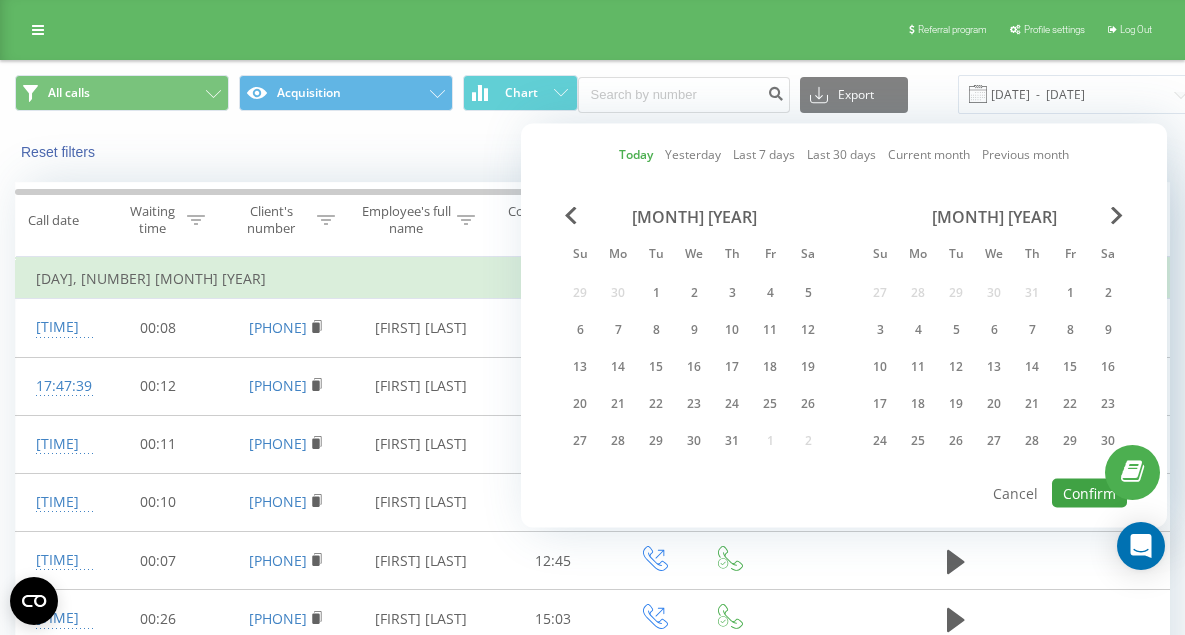 type on "04.08.2025  -  04.08.2025" 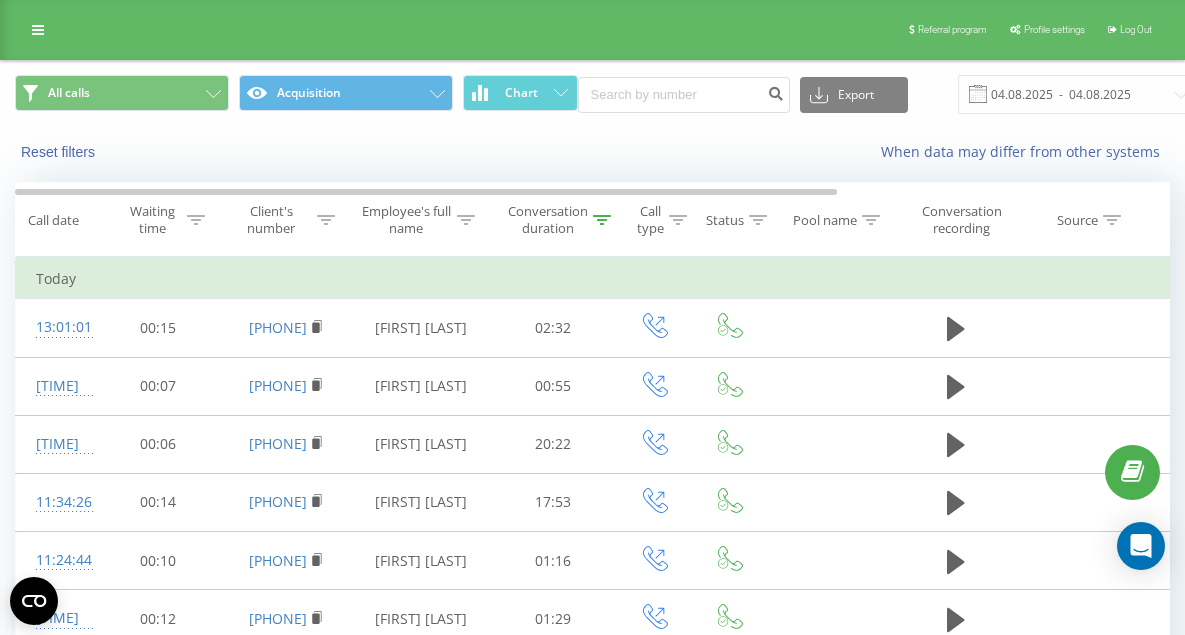 click on "Conversation duration" at bounding box center (548, 220) 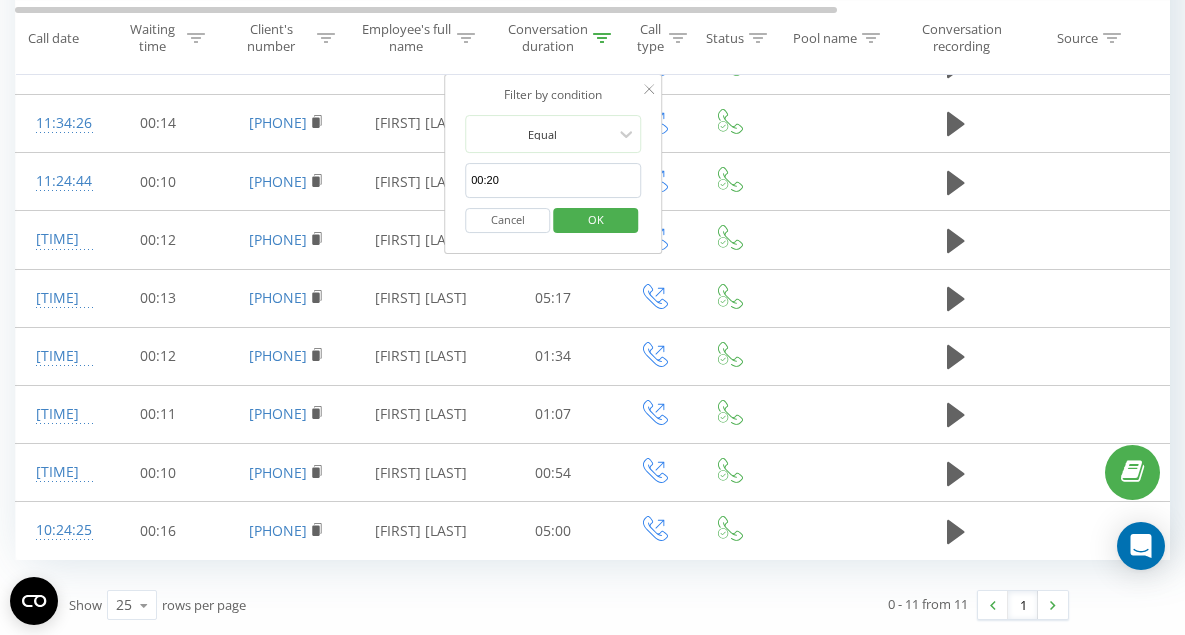 scroll, scrollTop: 0, scrollLeft: 0, axis: both 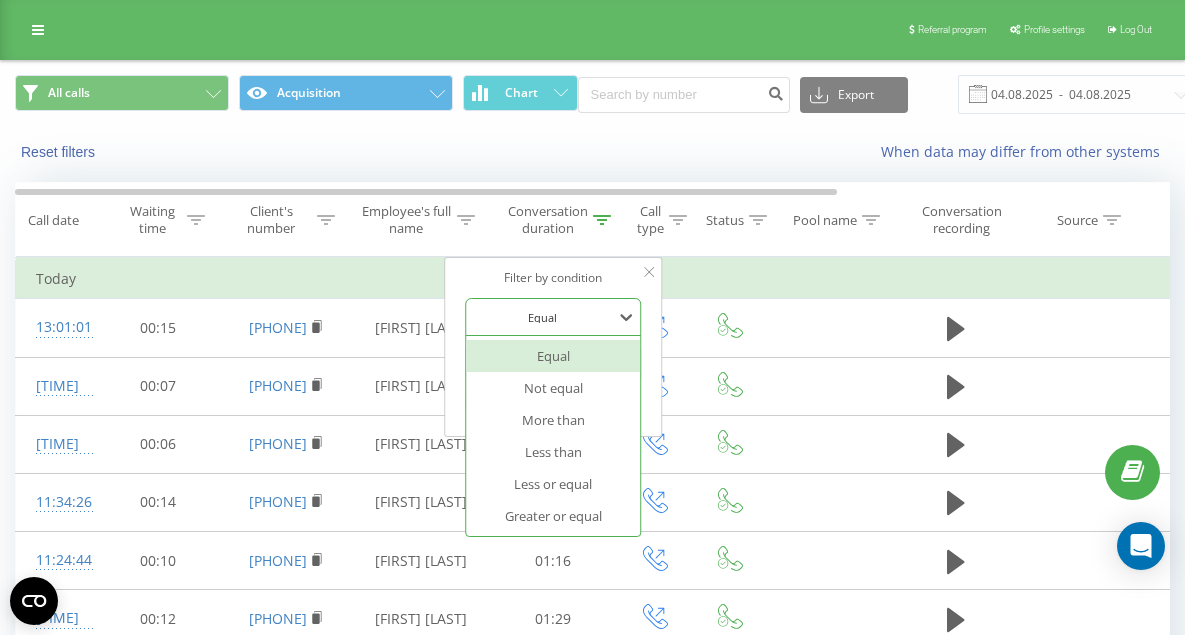 click at bounding box center (542, 317) 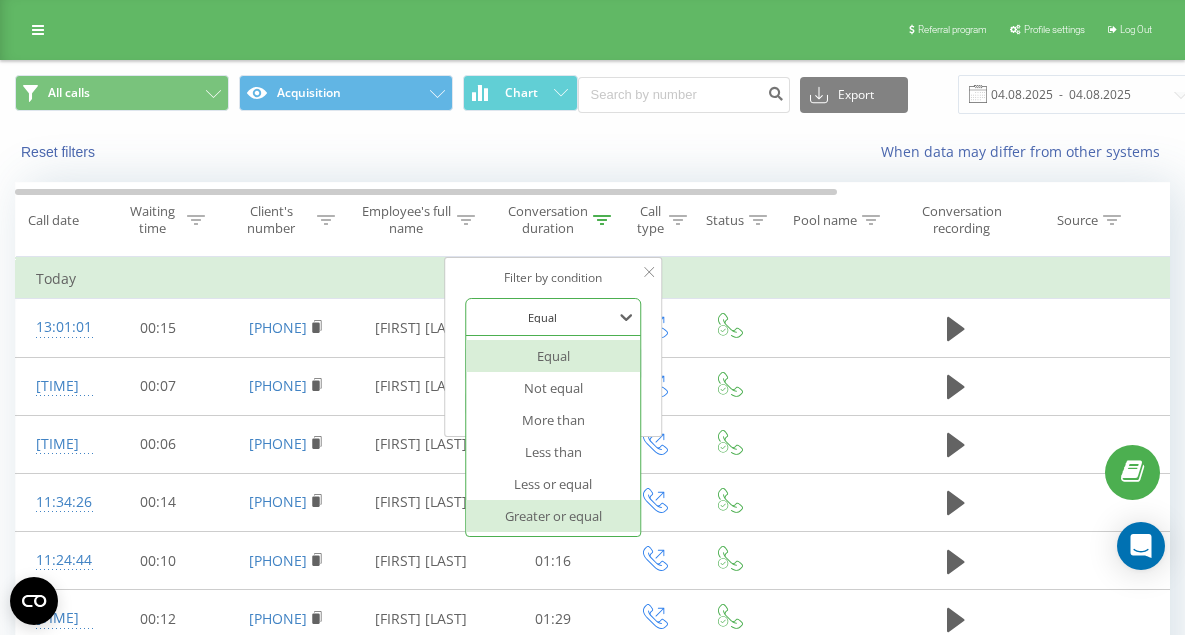 click on "Greater or equal" at bounding box center [553, 516] 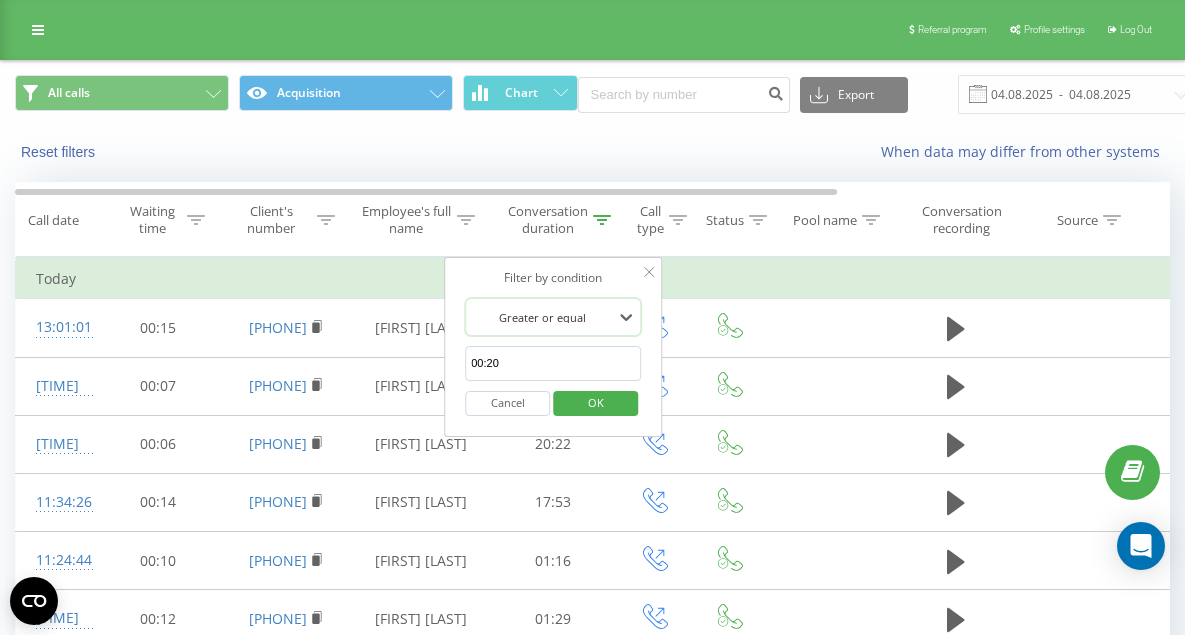click on "OK" at bounding box center (596, 402) 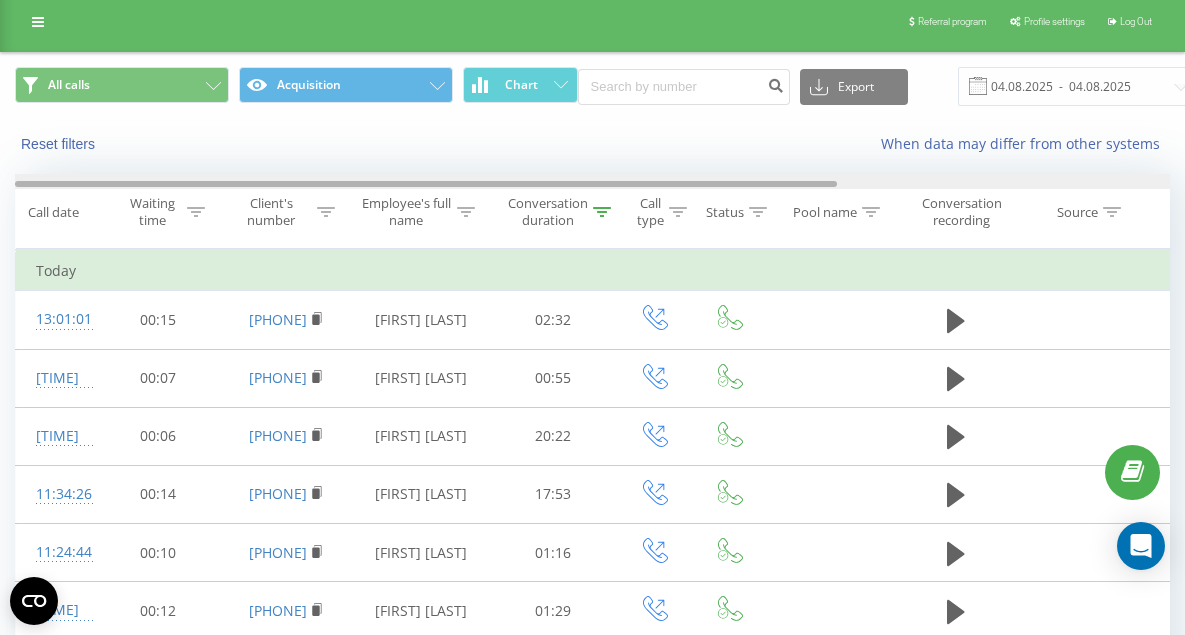 scroll, scrollTop: 0, scrollLeft: 0, axis: both 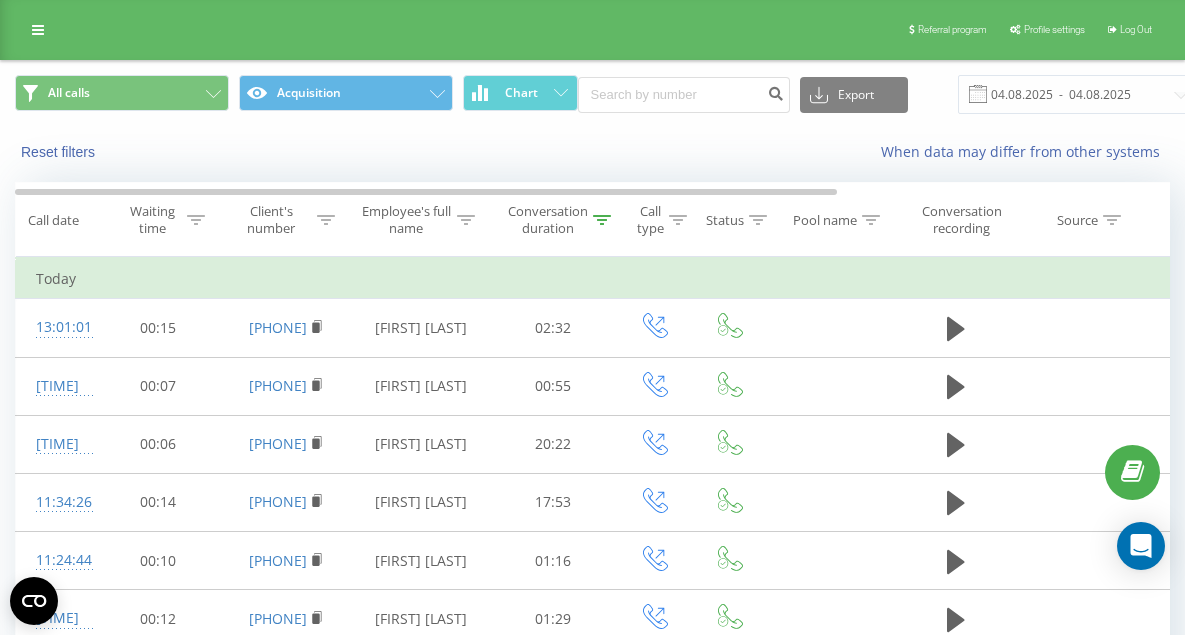 click on "Conversation duration" at bounding box center (548, 220) 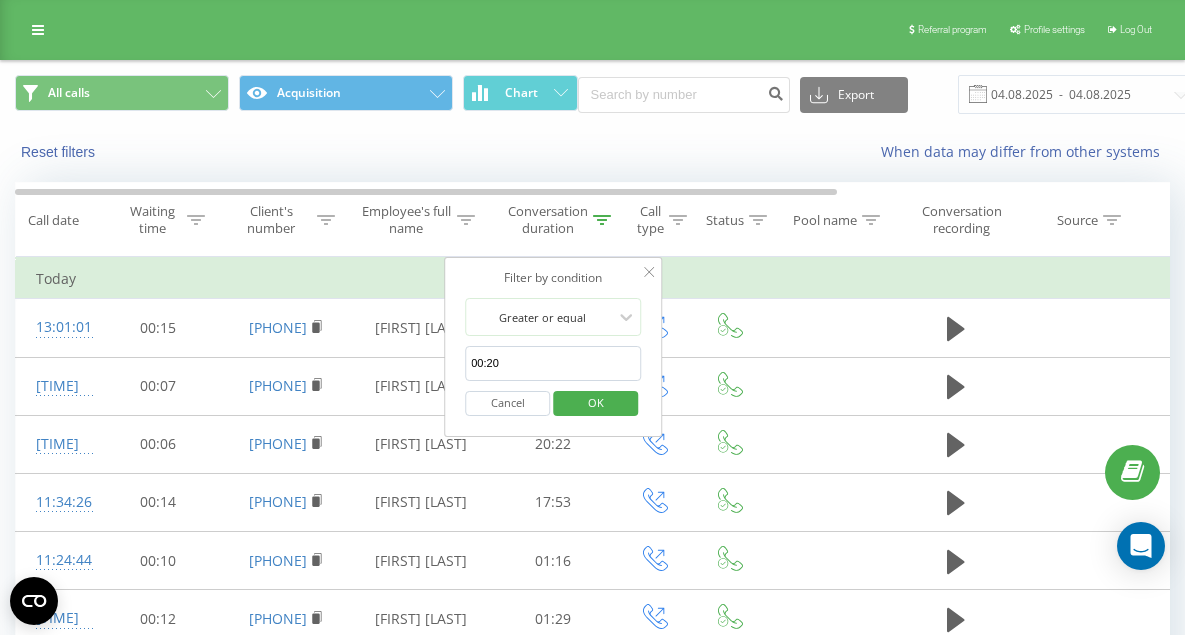 click on "00:20" at bounding box center (553, 363) 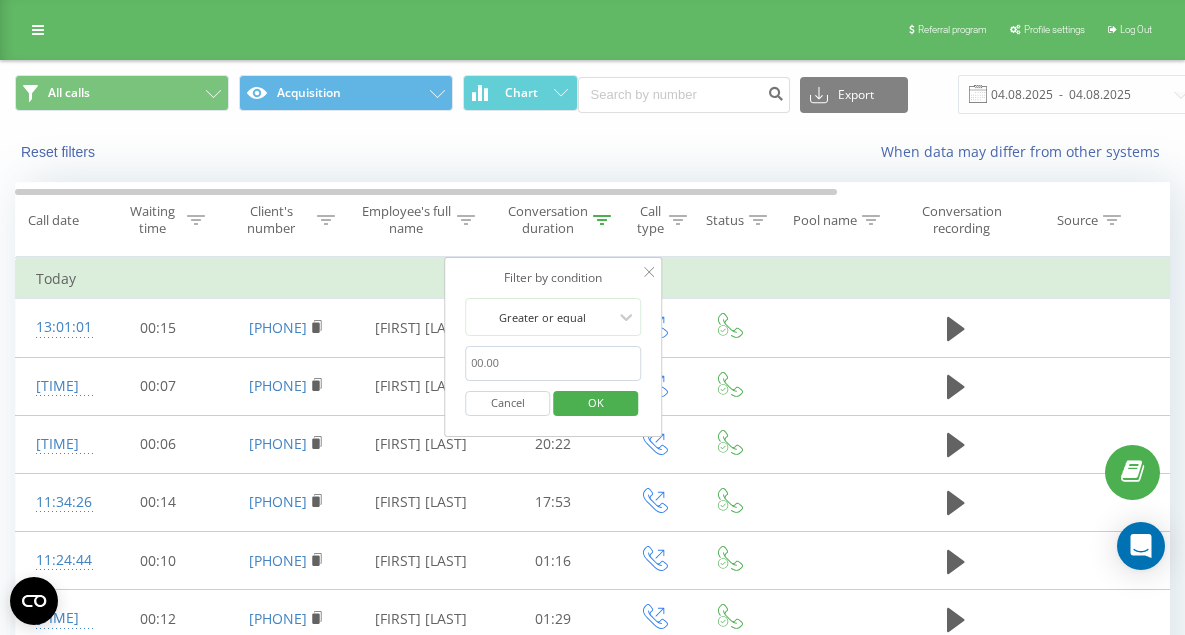 type 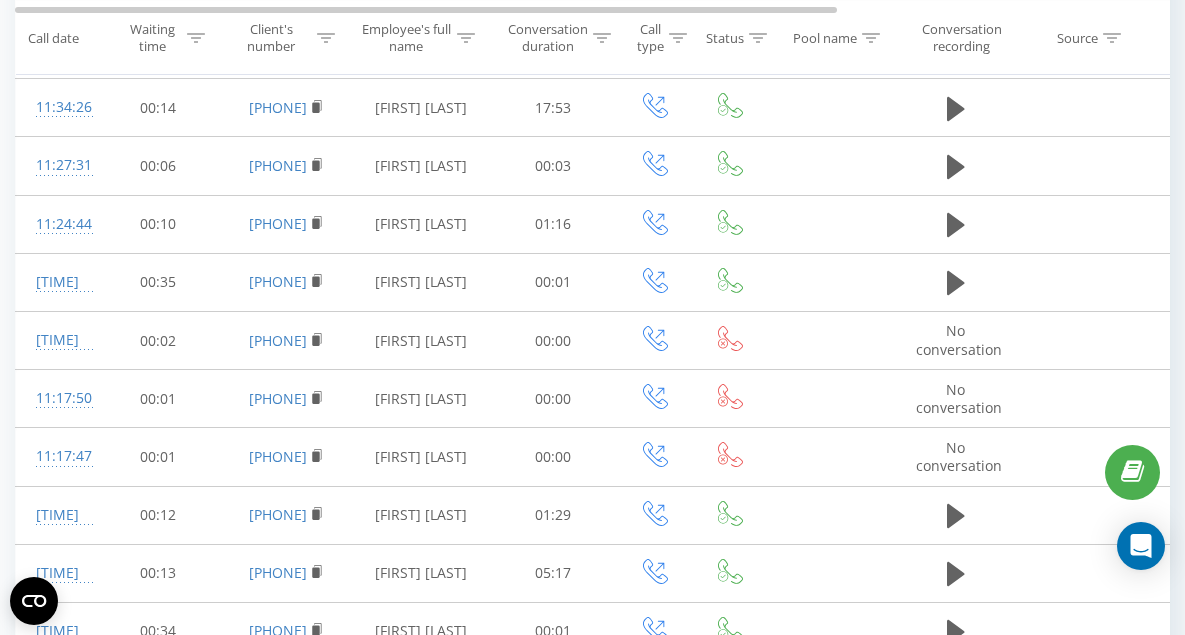 scroll, scrollTop: 1136, scrollLeft: 0, axis: vertical 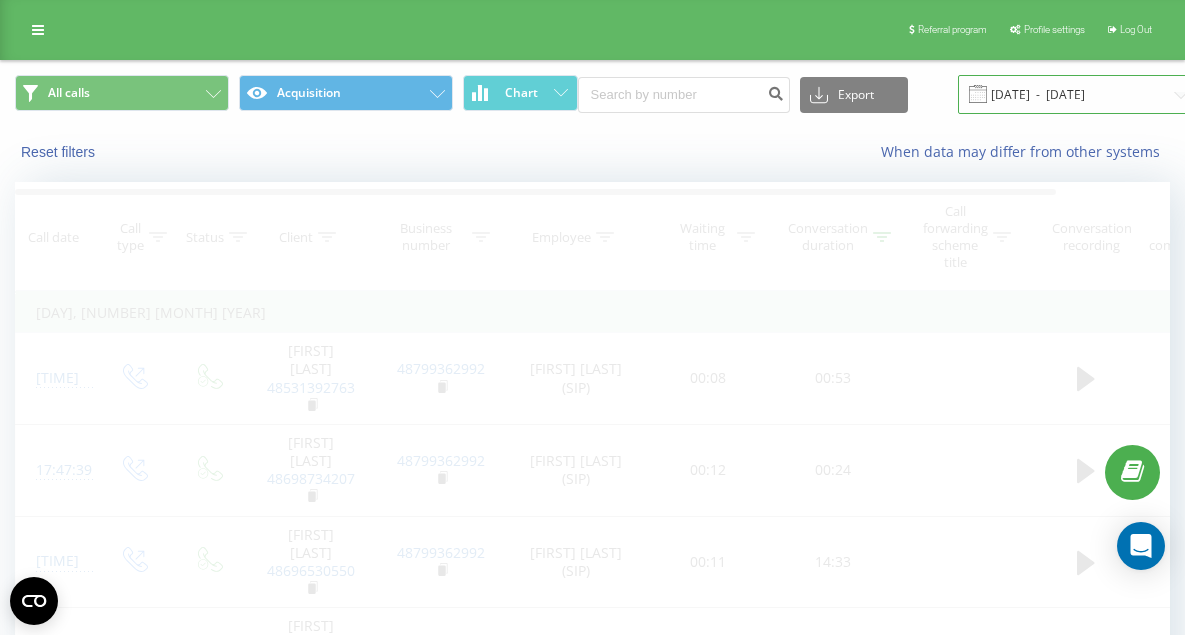 click on "[DATE]  -  [DATE]" at bounding box center (1079, 94) 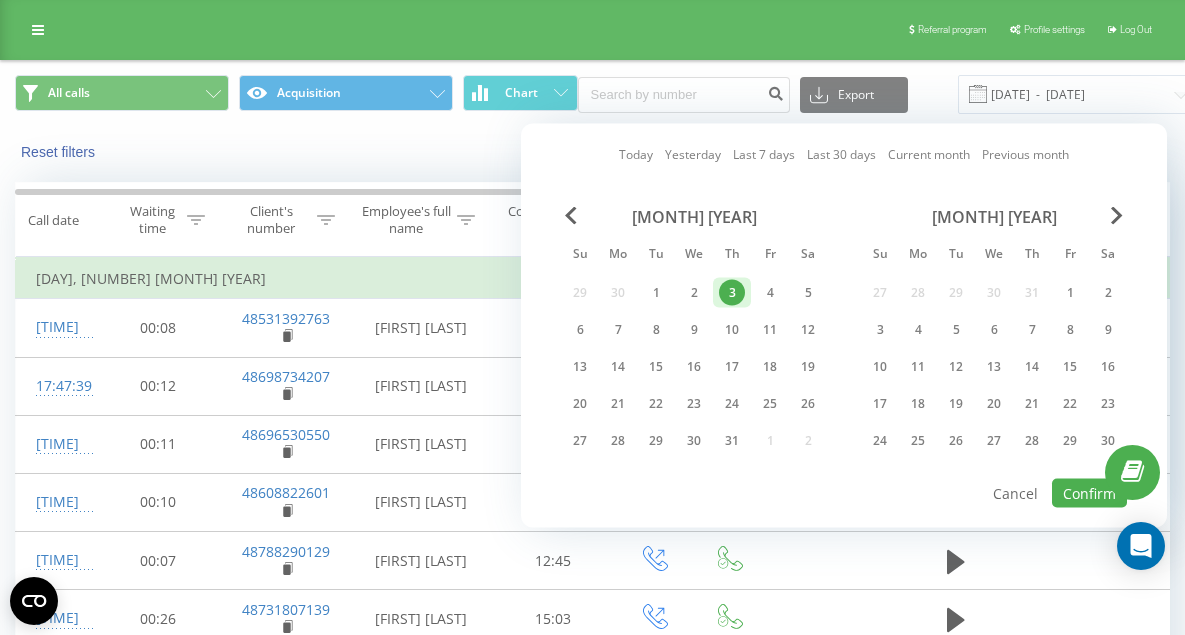 click on "Today" at bounding box center (636, 154) 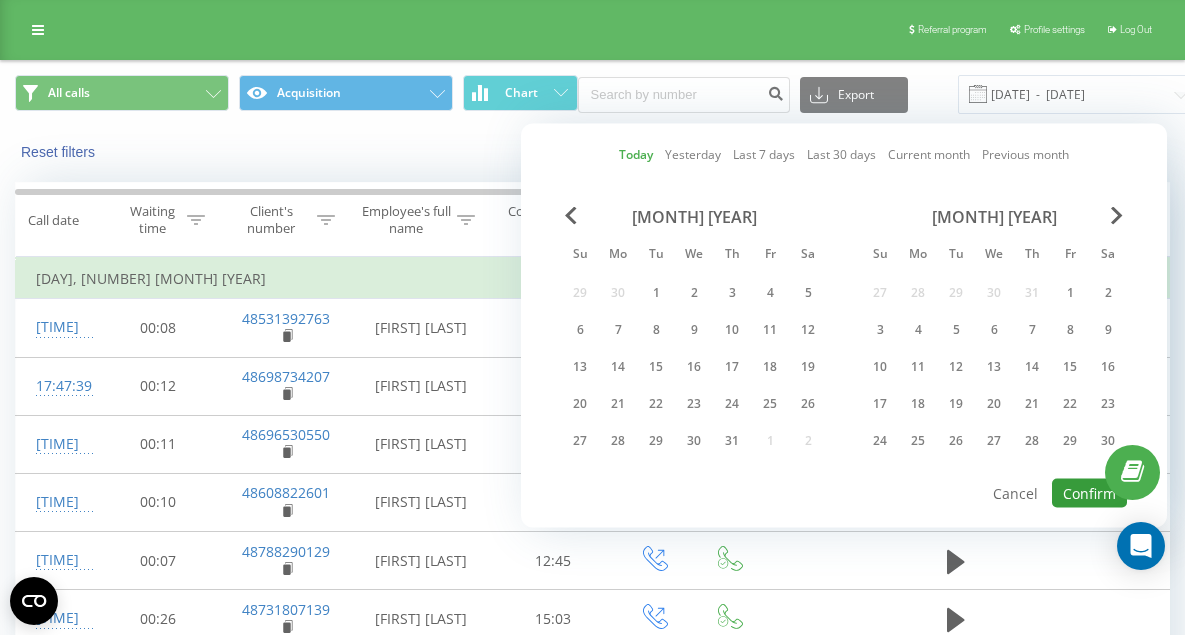 click on "Confirm" at bounding box center [1089, 493] 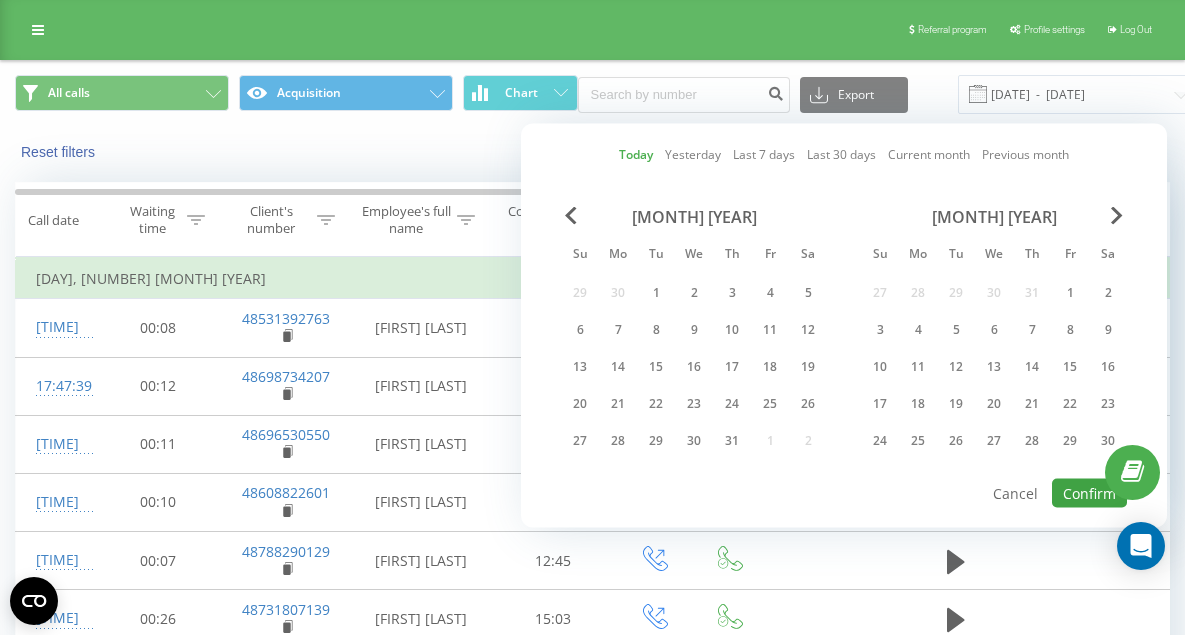 type on "04.08.2025  -  04.08.2025" 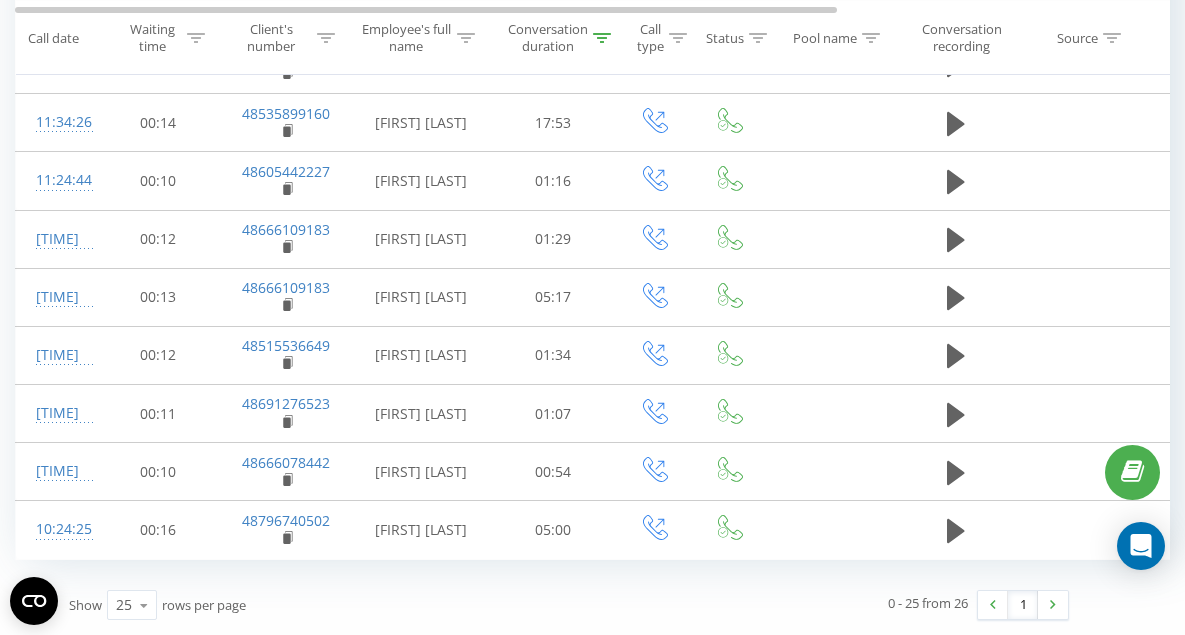 scroll, scrollTop: 0, scrollLeft: 0, axis: both 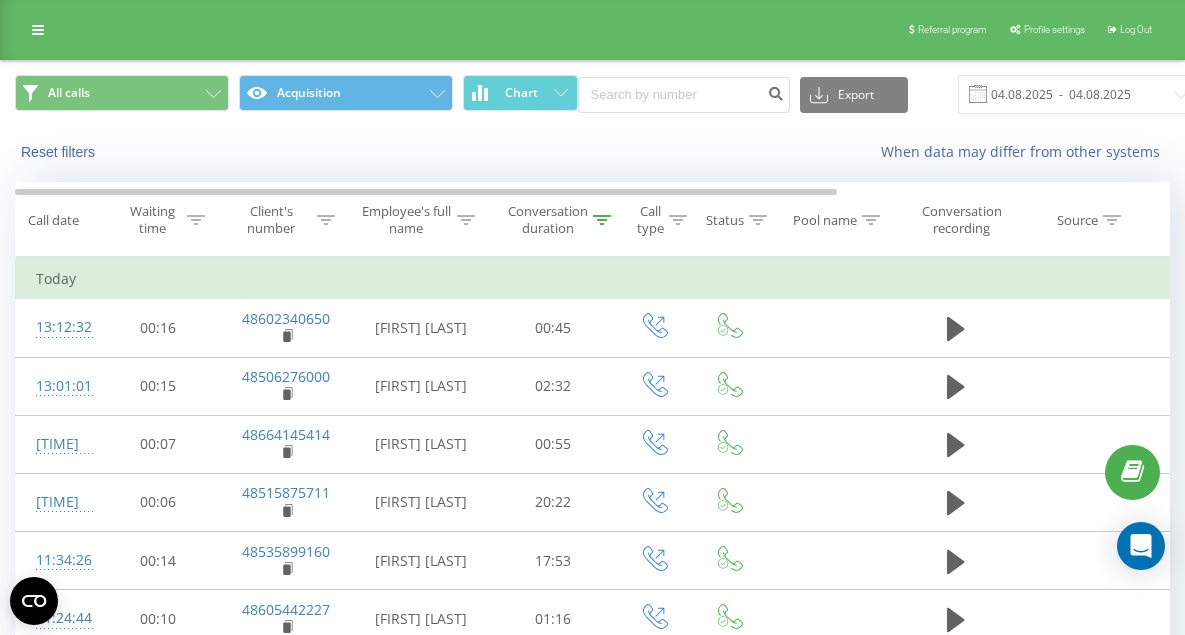 click 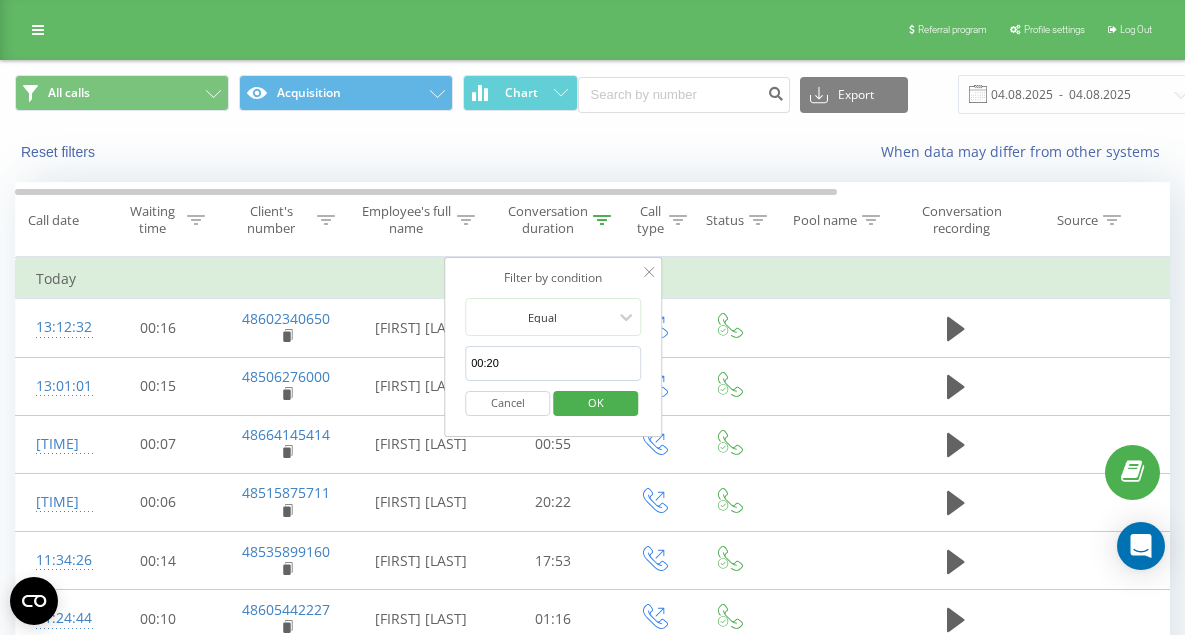 click on "00:20" at bounding box center (553, 363) 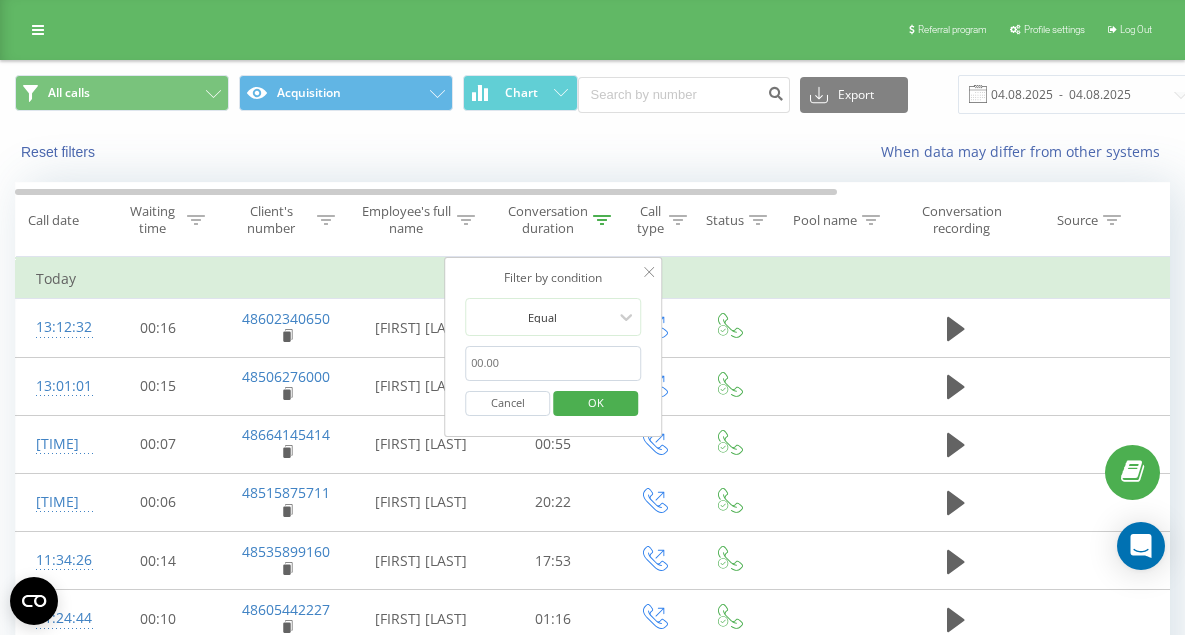 type 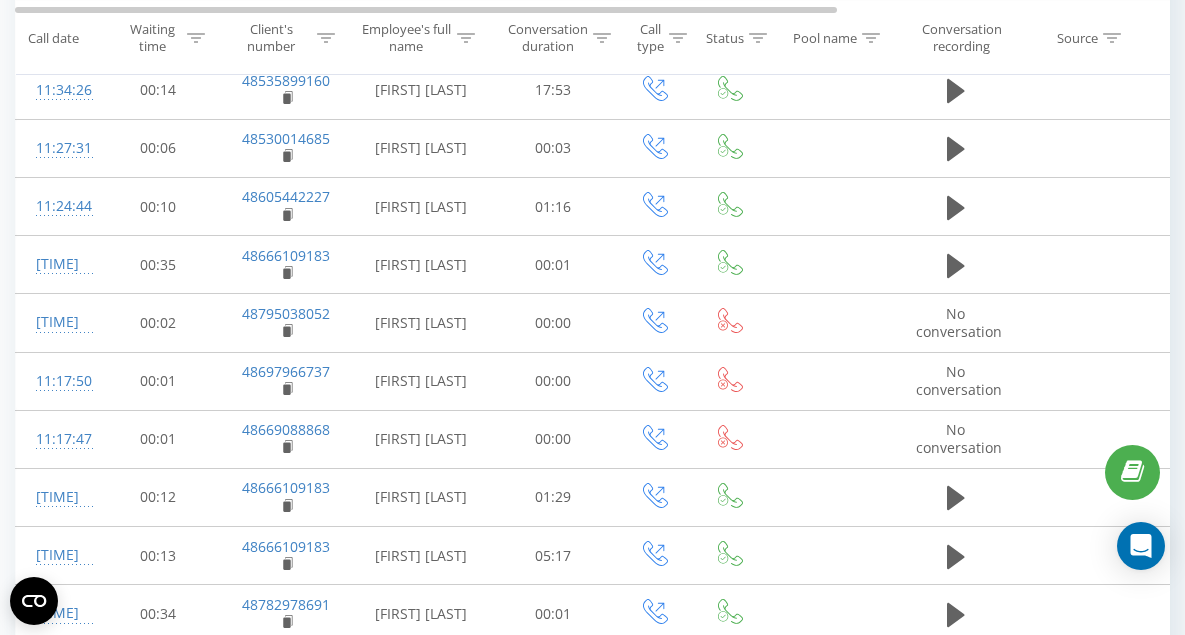 scroll, scrollTop: 1194, scrollLeft: 0, axis: vertical 